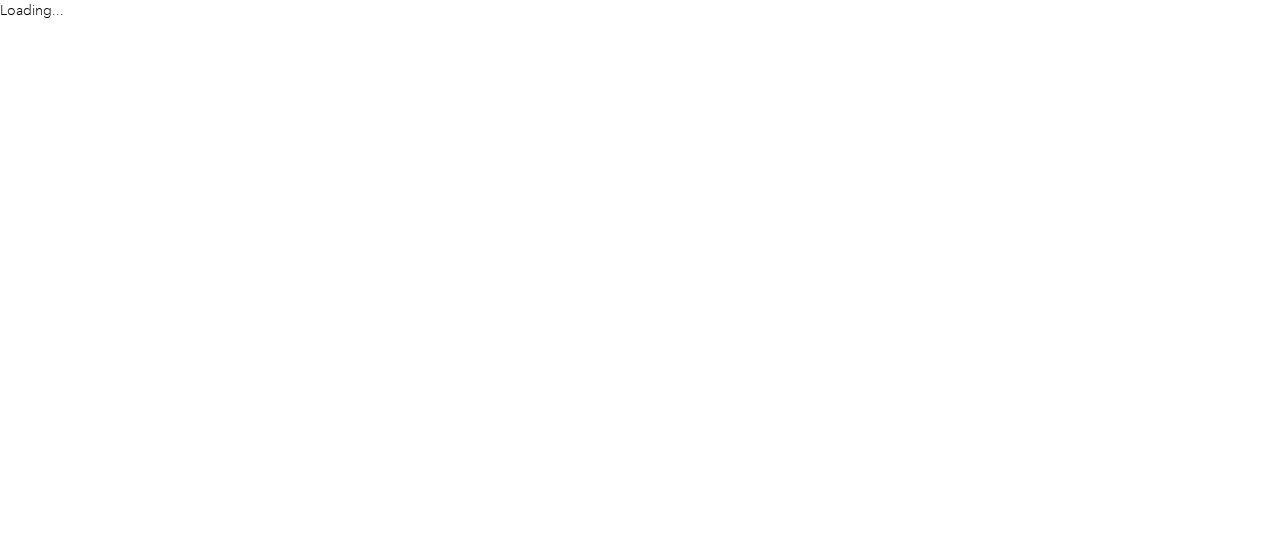 scroll, scrollTop: 0, scrollLeft: 0, axis: both 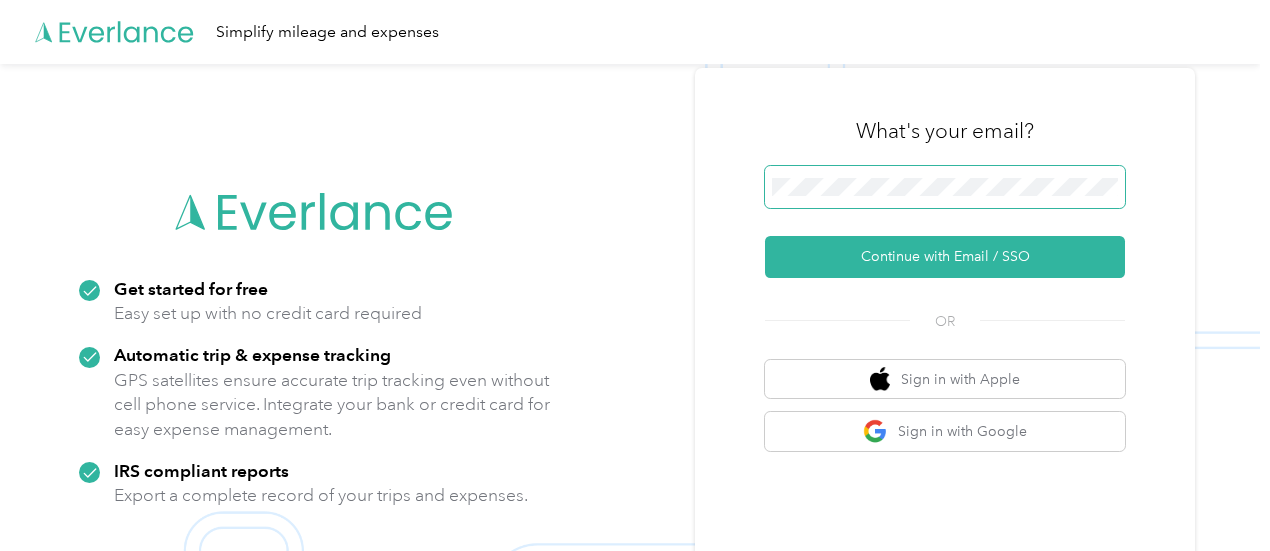 click on "Continue with Email / SSO" at bounding box center [945, 257] 